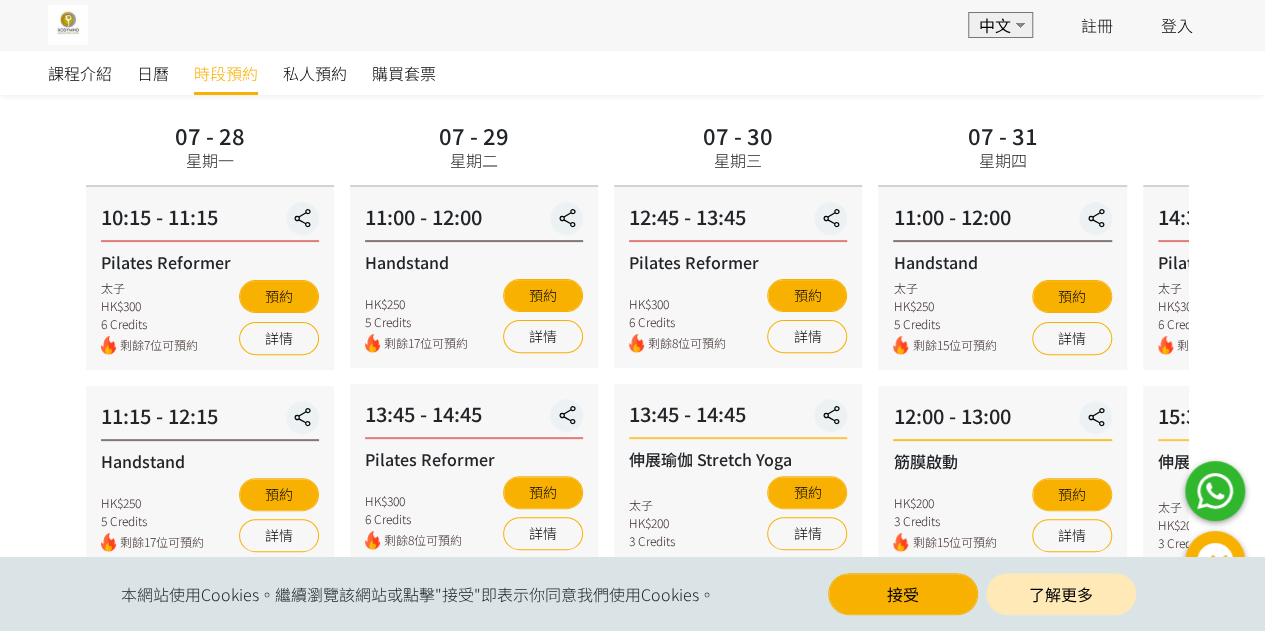 scroll, scrollTop: 0, scrollLeft: 0, axis: both 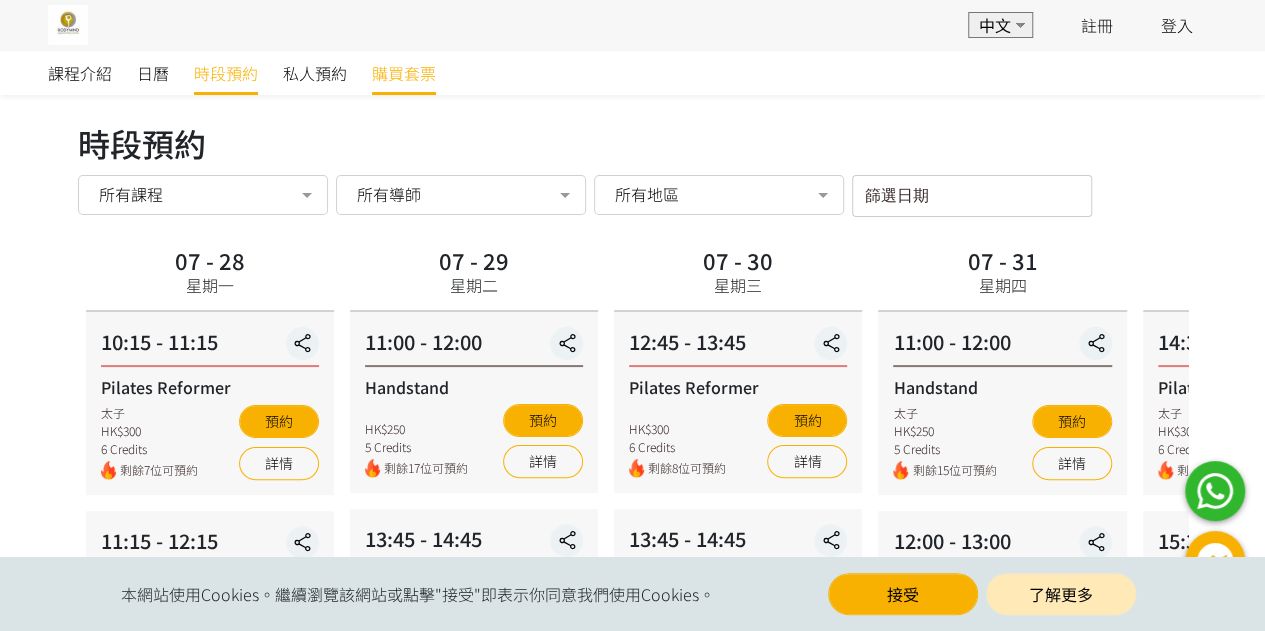 click on "購買套票" at bounding box center (404, 73) 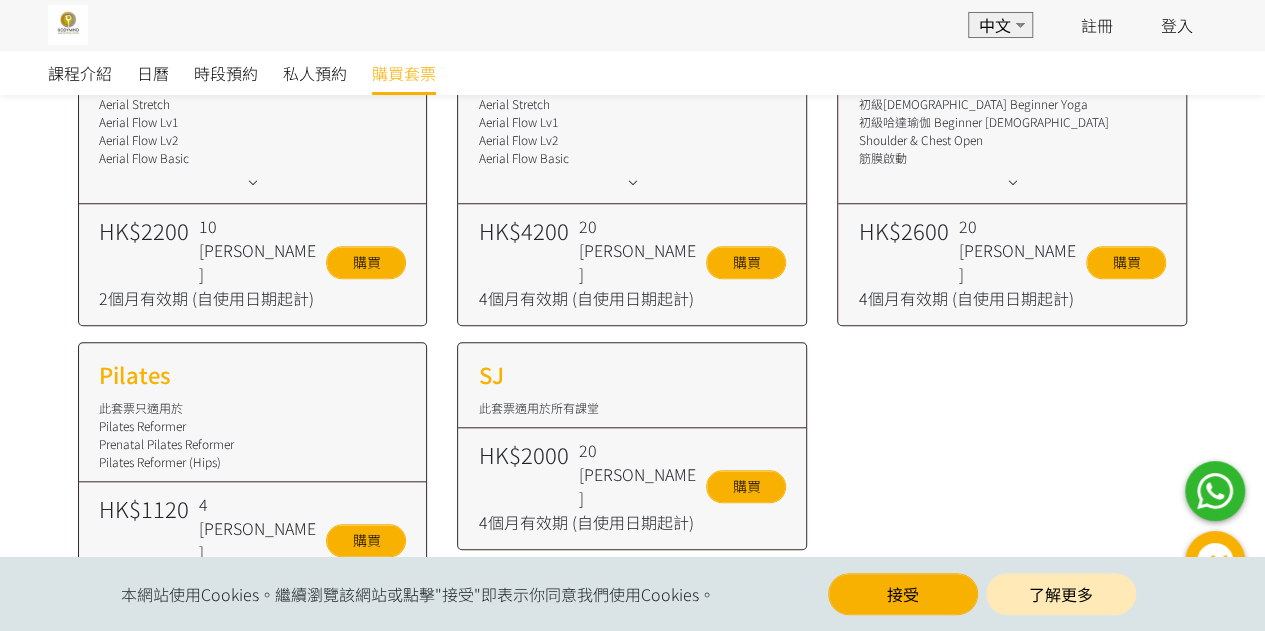 scroll, scrollTop: 700, scrollLeft: 0, axis: vertical 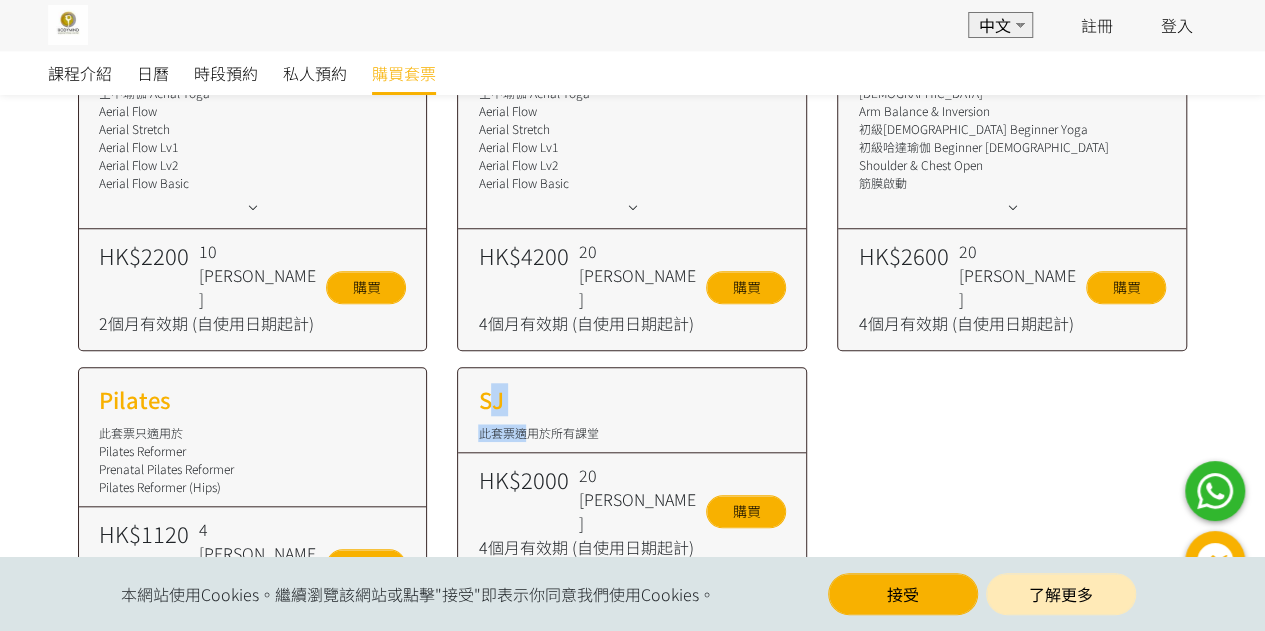 drag, startPoint x: 490, startPoint y: 322, endPoint x: 522, endPoint y: 340, distance: 36.71512 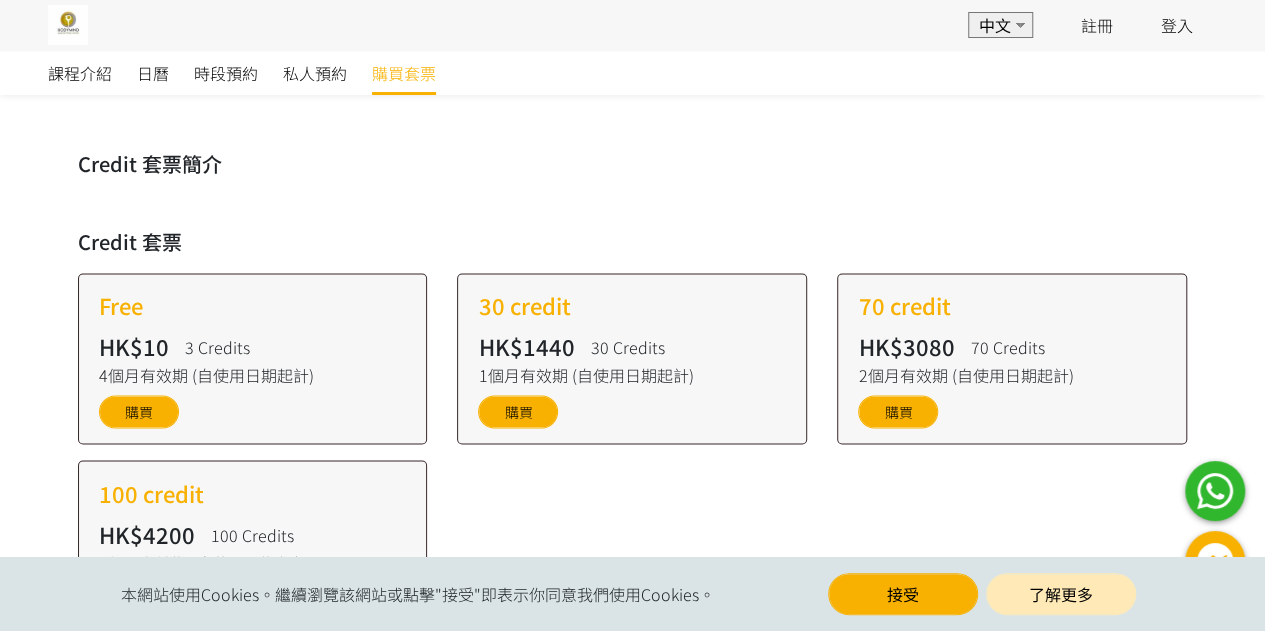 scroll, scrollTop: 1500, scrollLeft: 0, axis: vertical 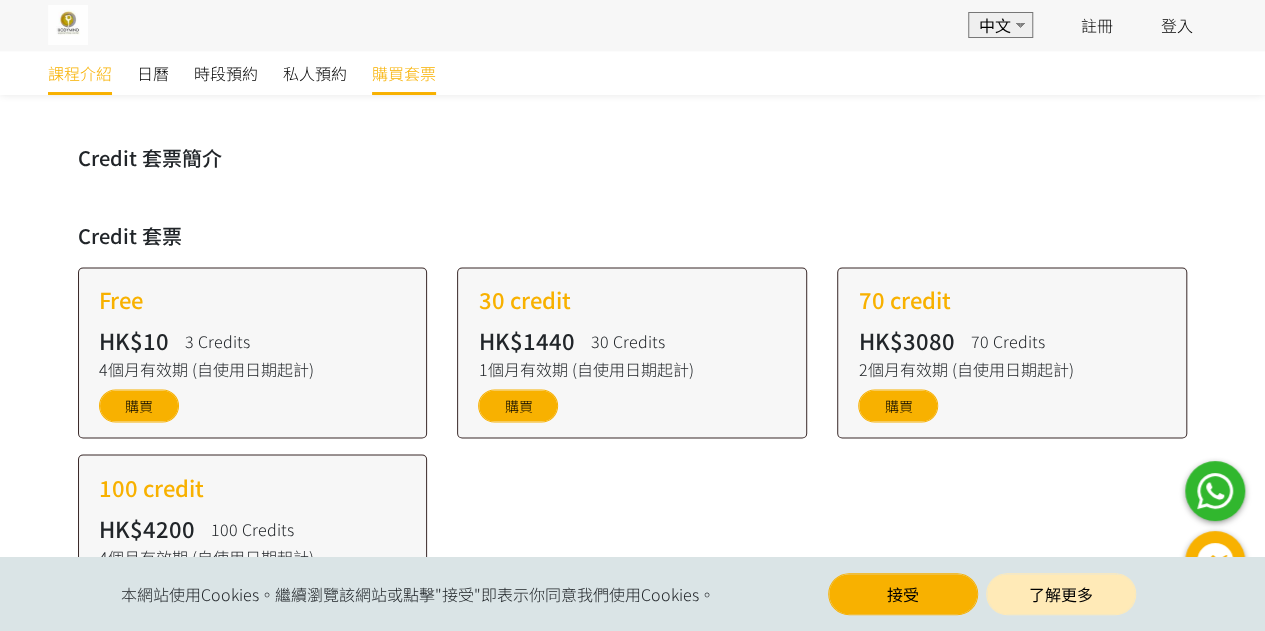 click on "課程介紹" at bounding box center (80, 73) 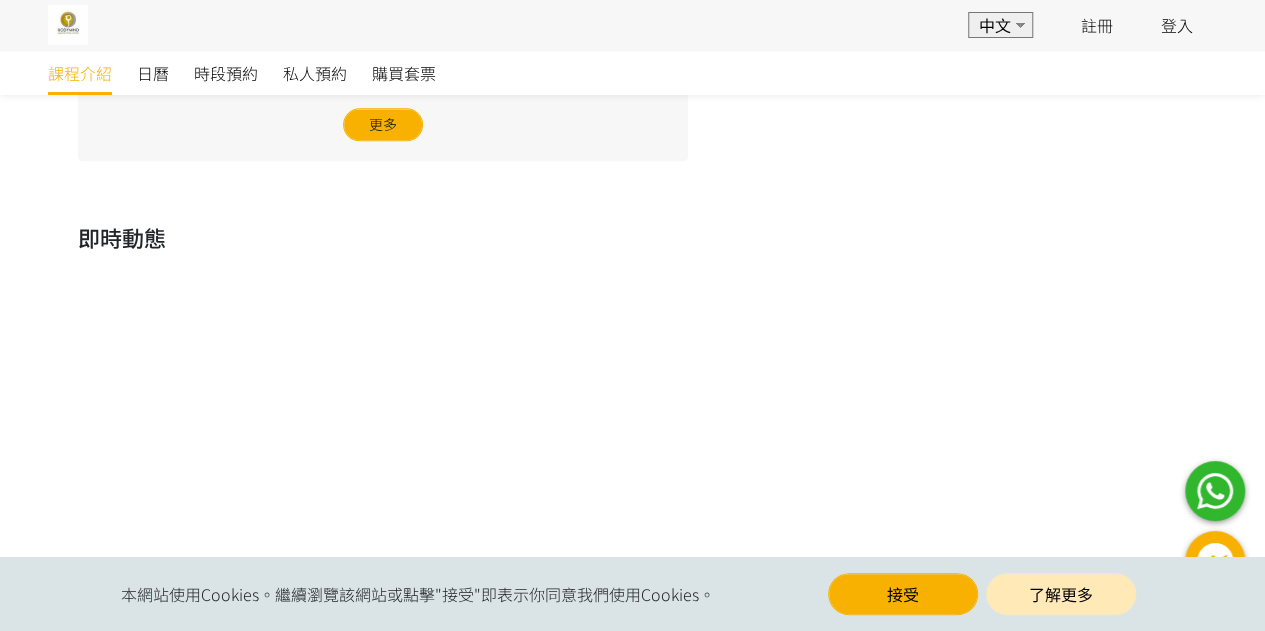 scroll, scrollTop: 1274, scrollLeft: 0, axis: vertical 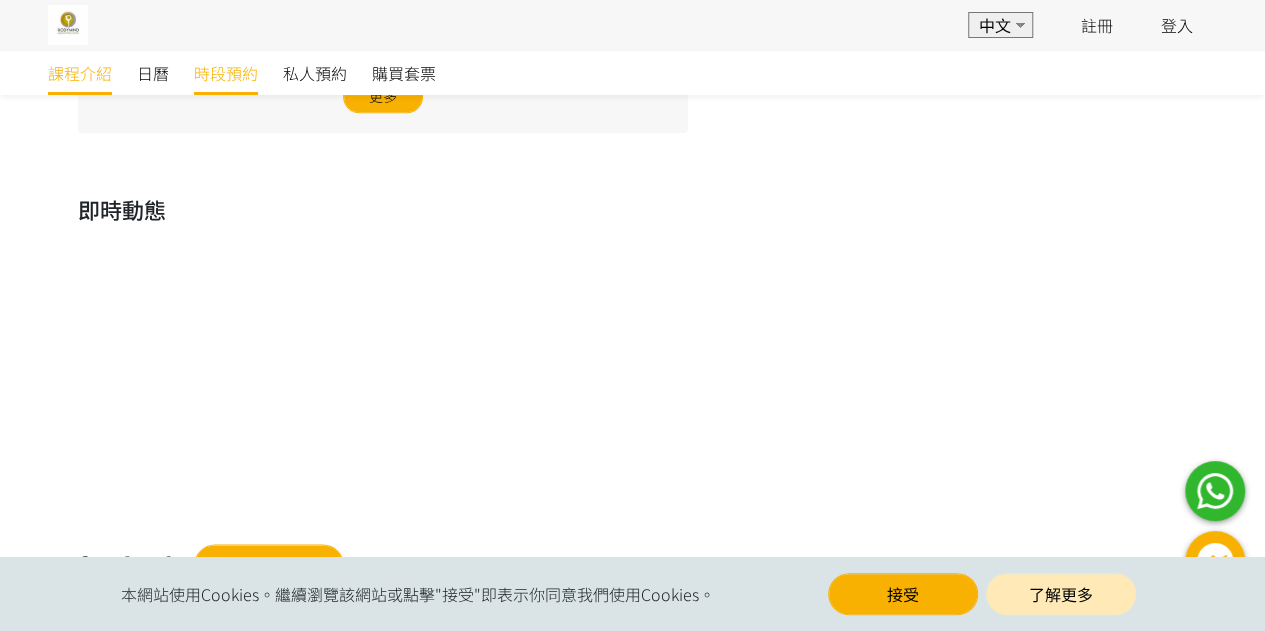 click on "時段預約" at bounding box center (226, 73) 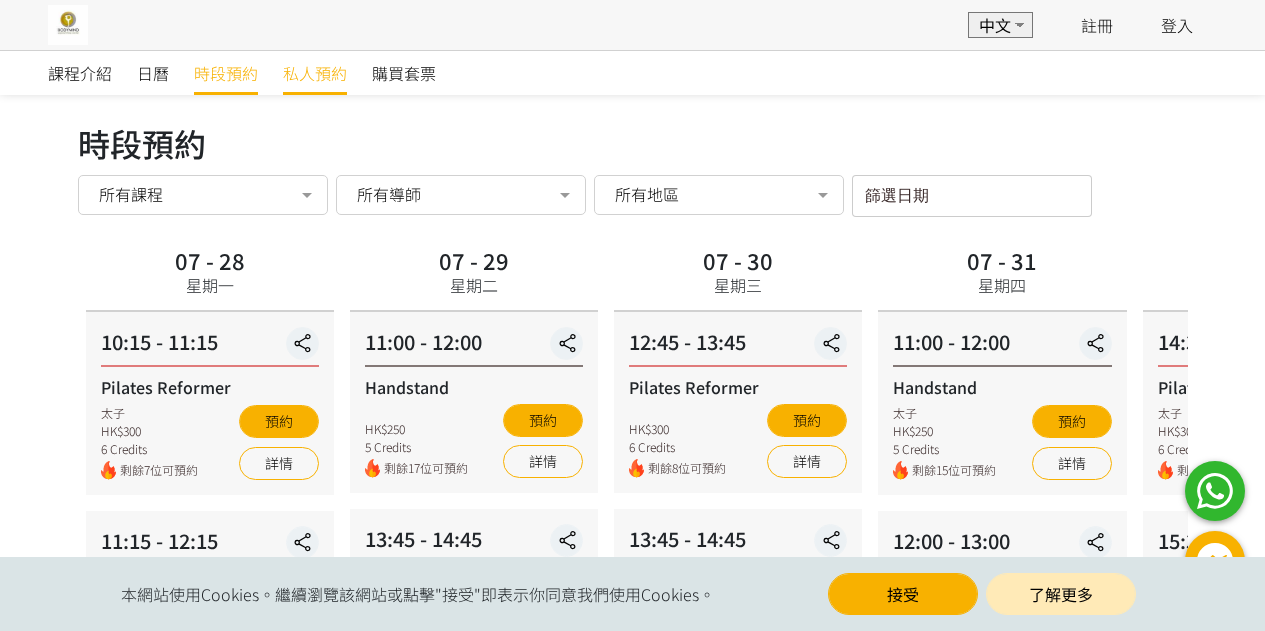 scroll, scrollTop: 0, scrollLeft: 0, axis: both 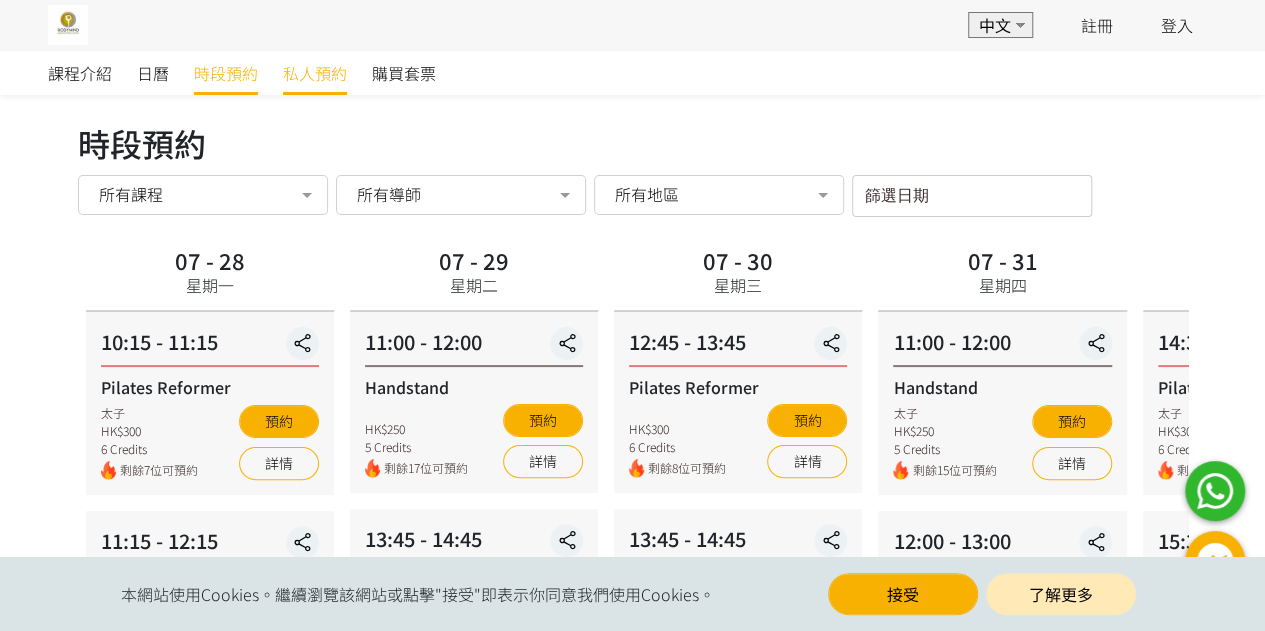 click on "私人預約" at bounding box center [315, 73] 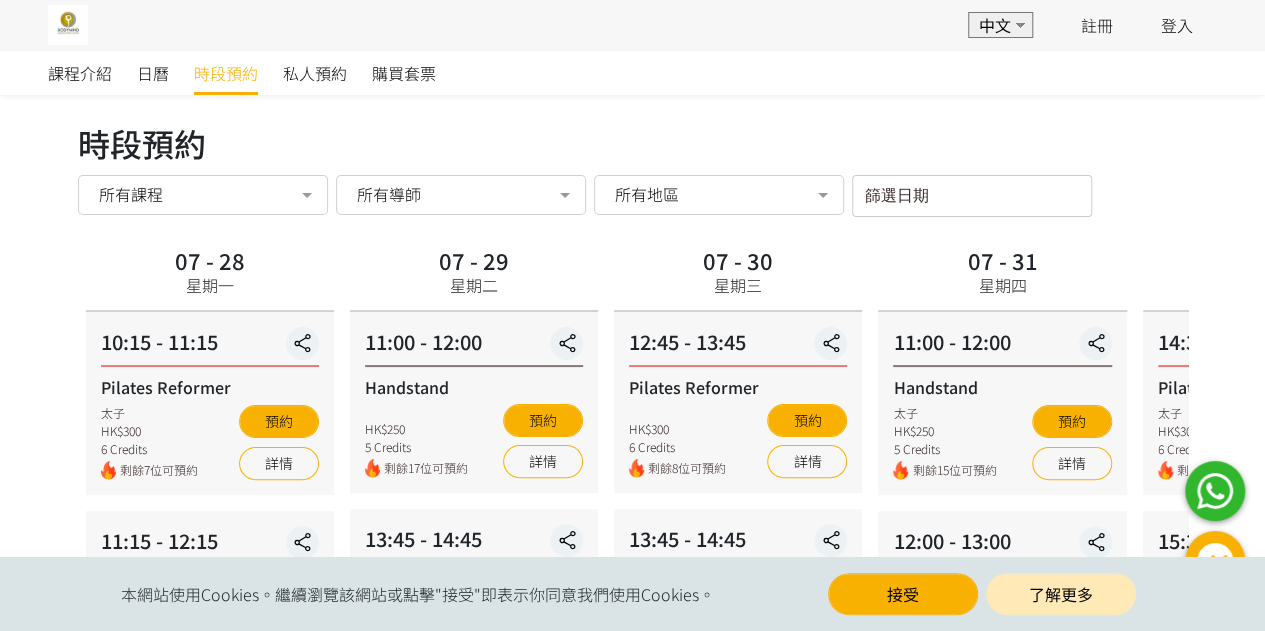 click on "所有課程" at bounding box center [202, 194] 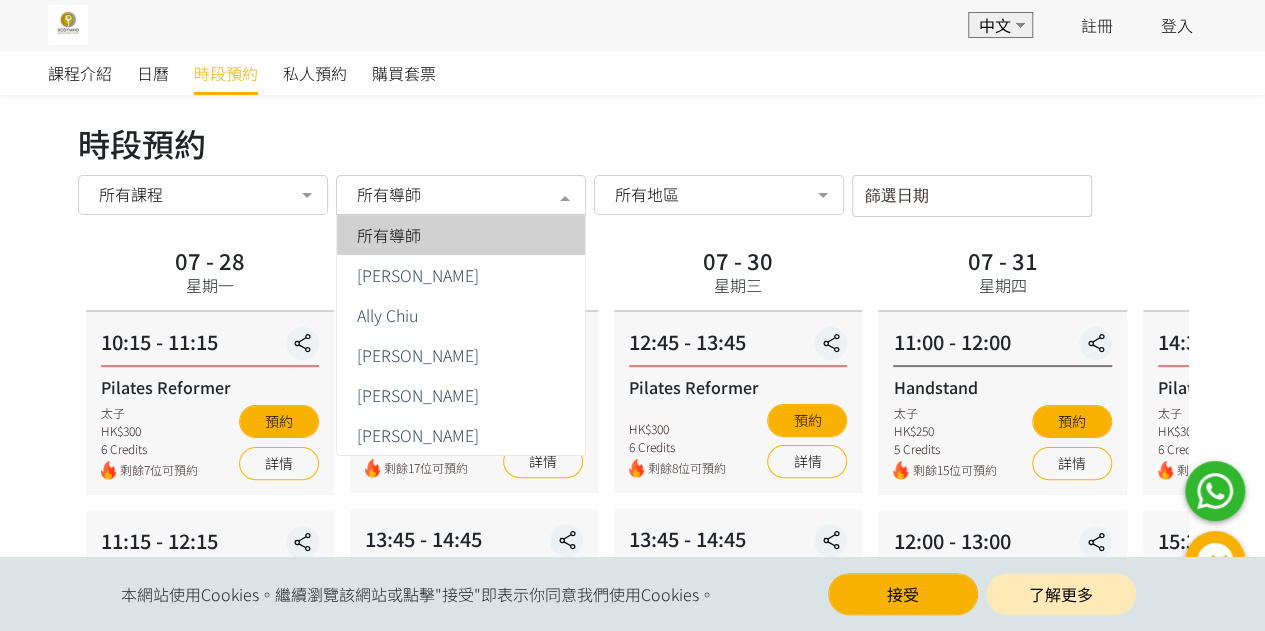 click on "所有導師" at bounding box center (460, 194) 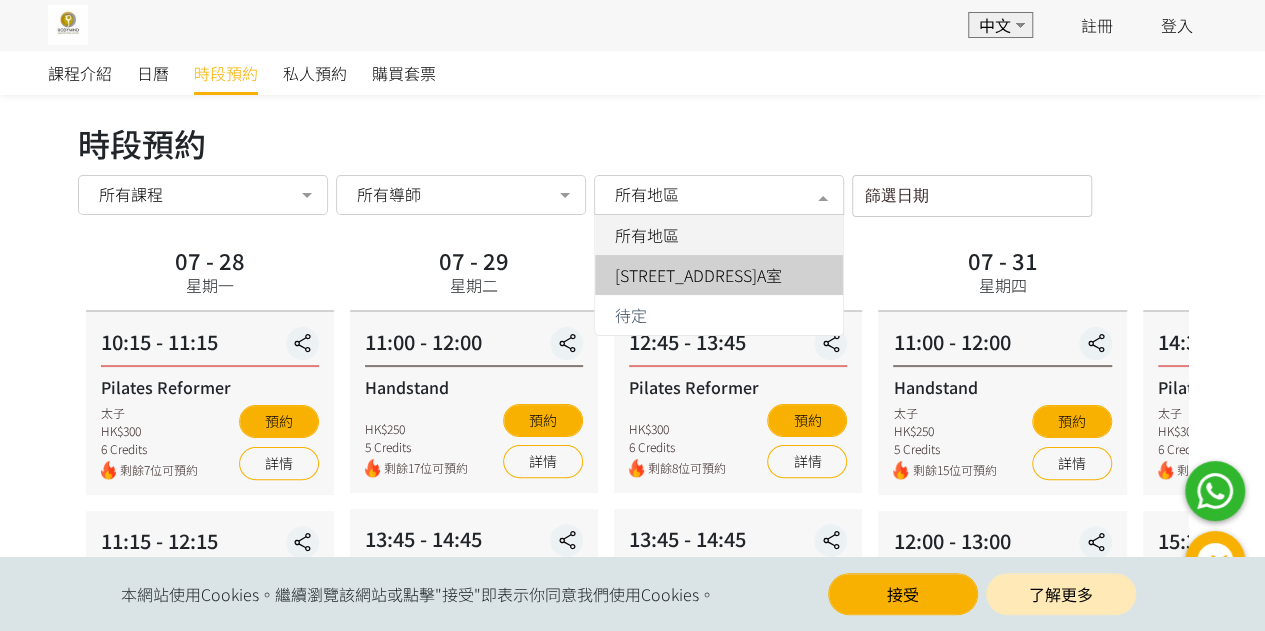 click on "太子彌敦道788-790號 利美大廈10樓A室" at bounding box center [698, 275] 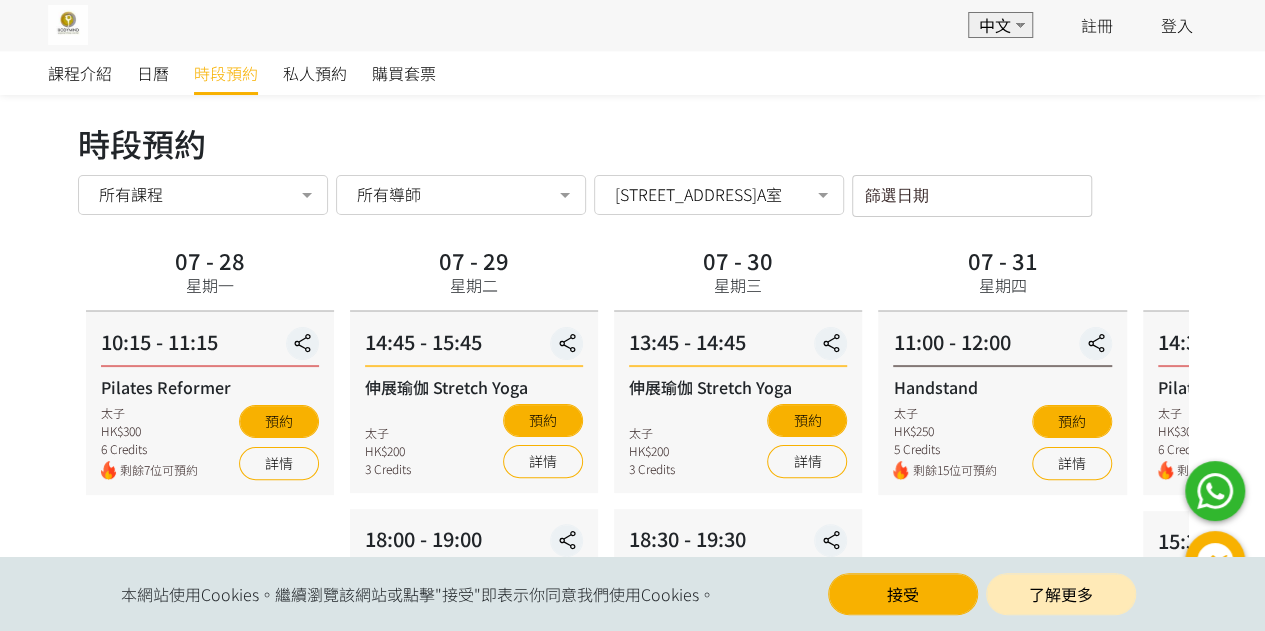 click on "篩選日期" at bounding box center (887, 192) 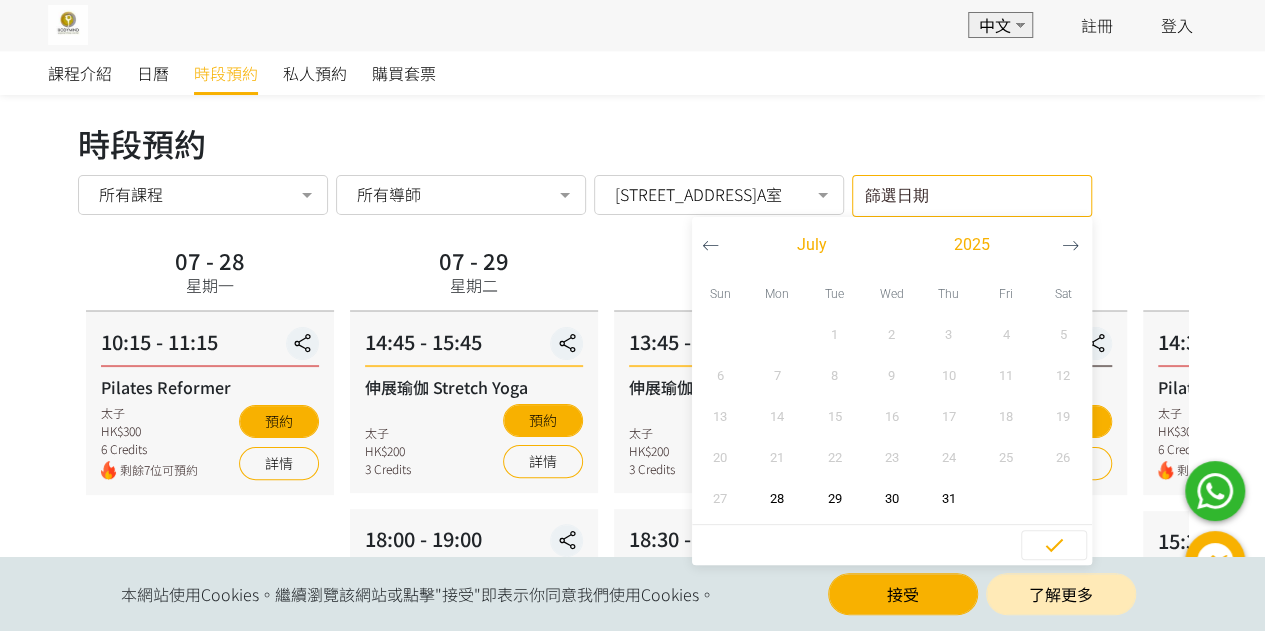 click on "時段預約" at bounding box center [633, 143] 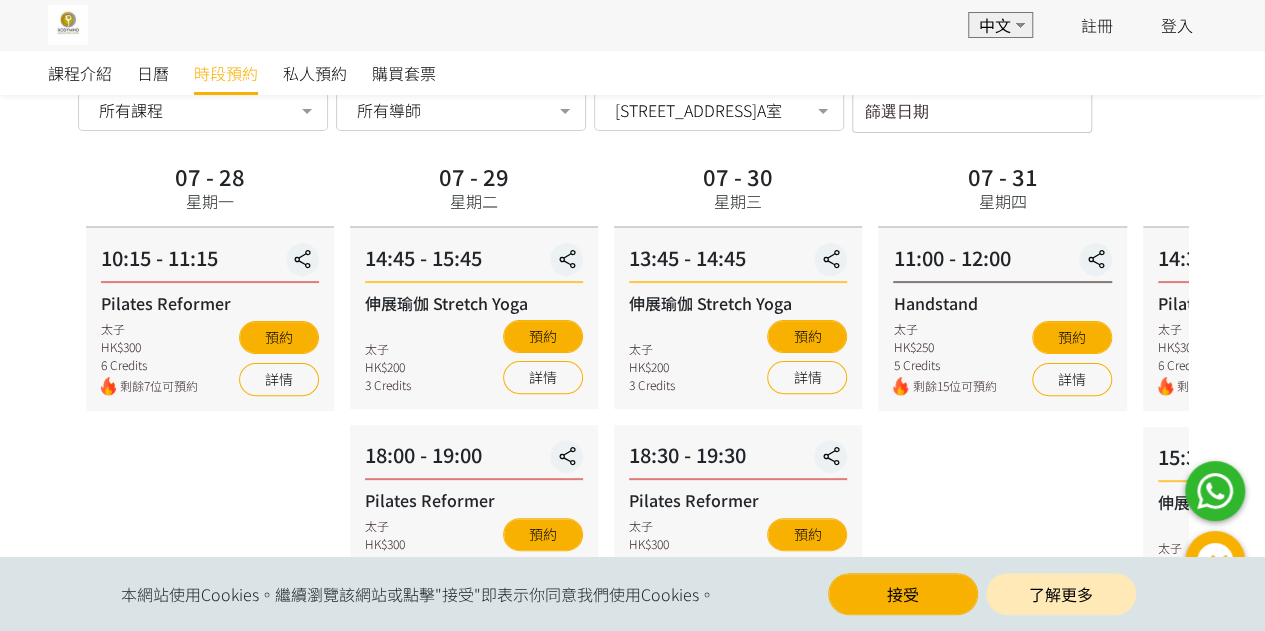 scroll, scrollTop: 0, scrollLeft: 0, axis: both 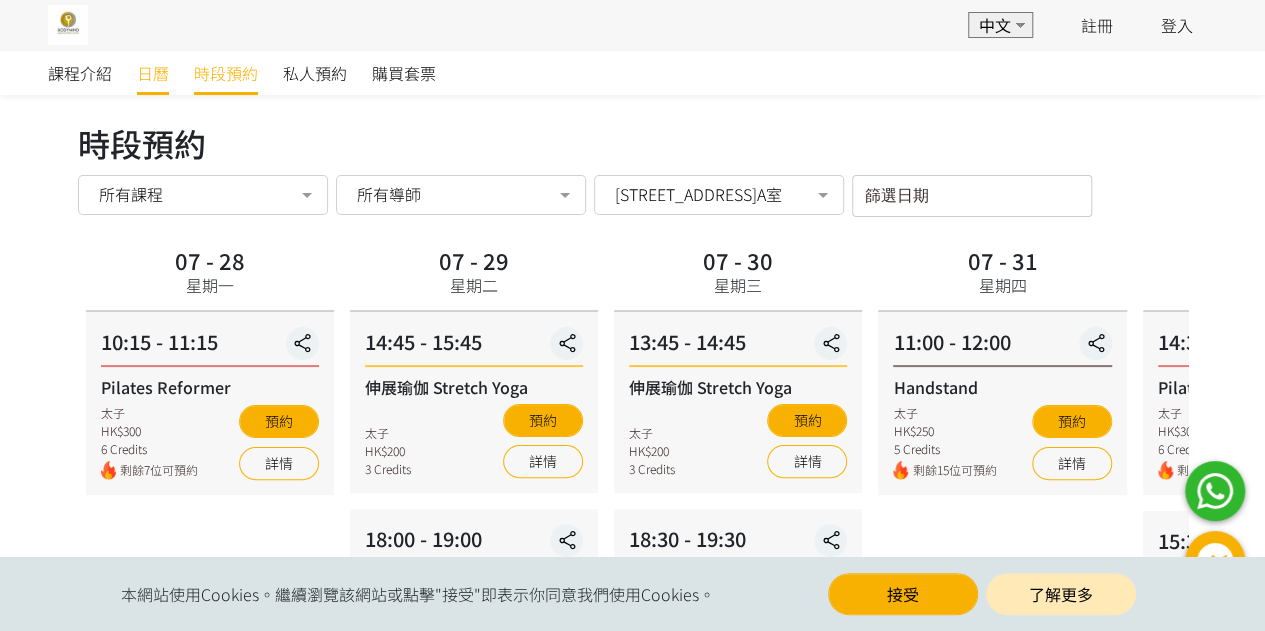 click on "日曆" at bounding box center [153, 73] 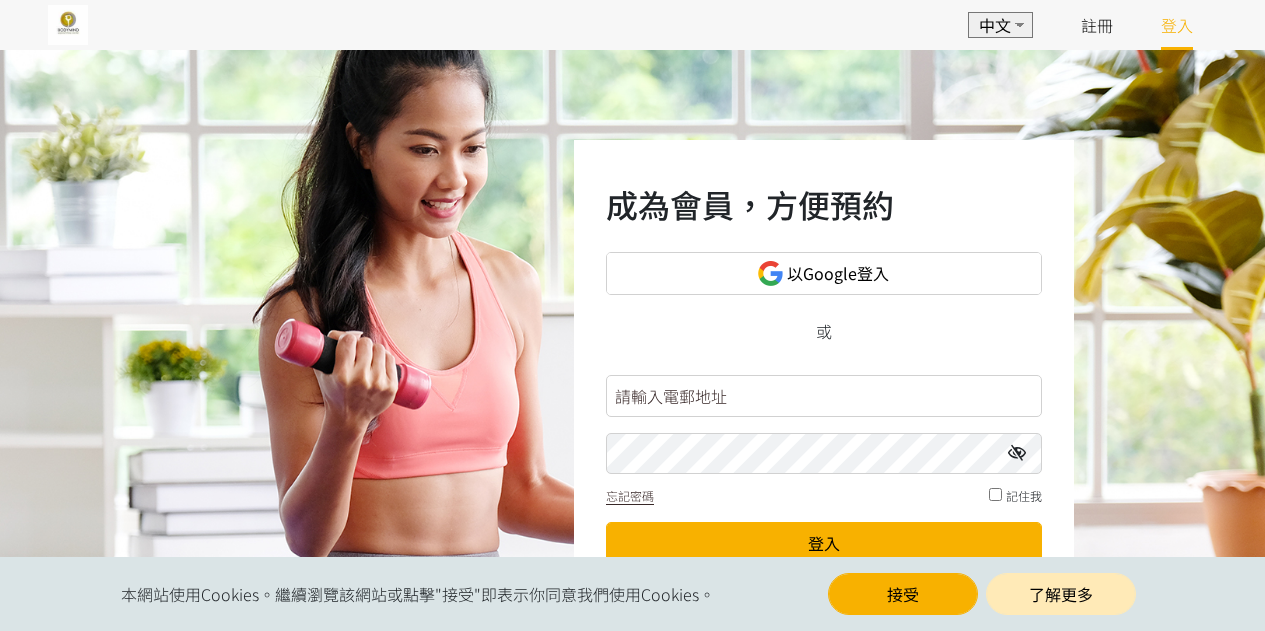 scroll, scrollTop: 0, scrollLeft: 0, axis: both 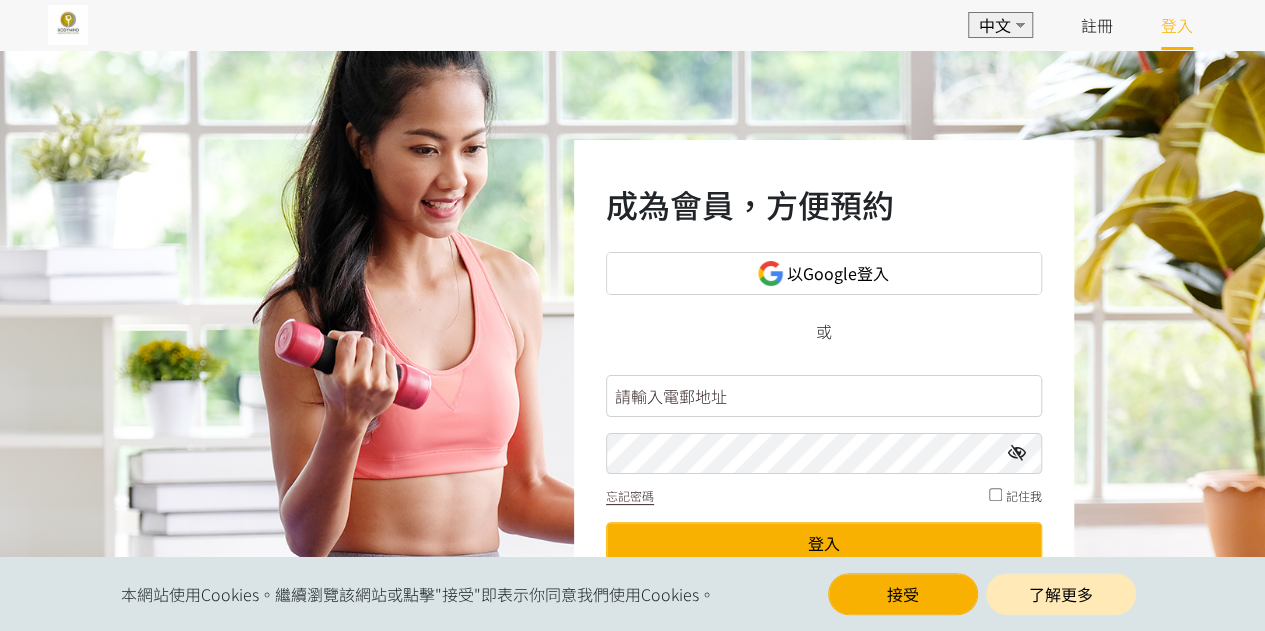 click on "成為會員，方便預約     以Google登入   或             忘記密碼     記住我   登入
未有帳號？ 立即註冊" at bounding box center (632, 400) 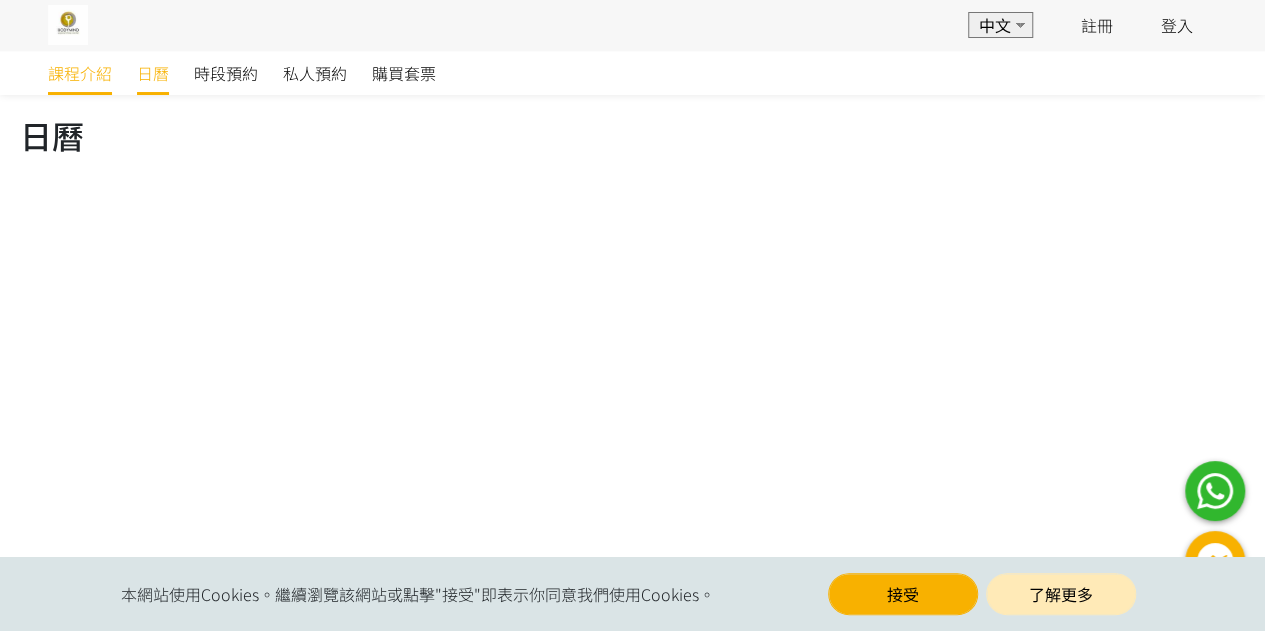 scroll, scrollTop: 0, scrollLeft: 0, axis: both 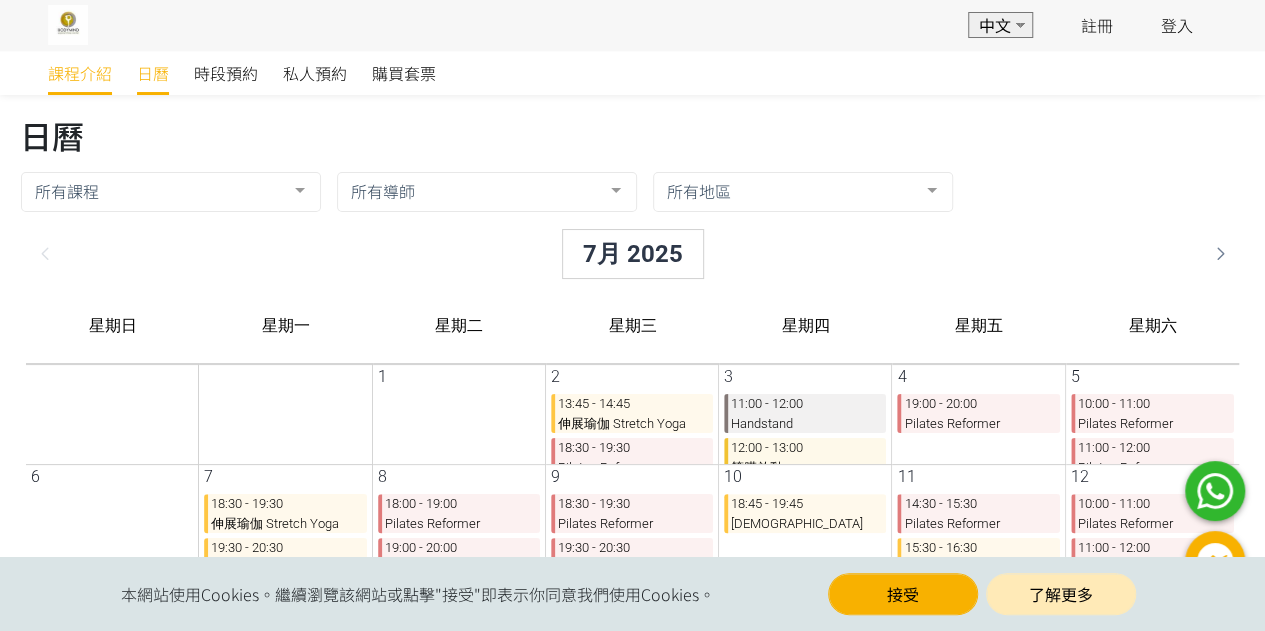 click on "課程介紹" at bounding box center [80, 73] 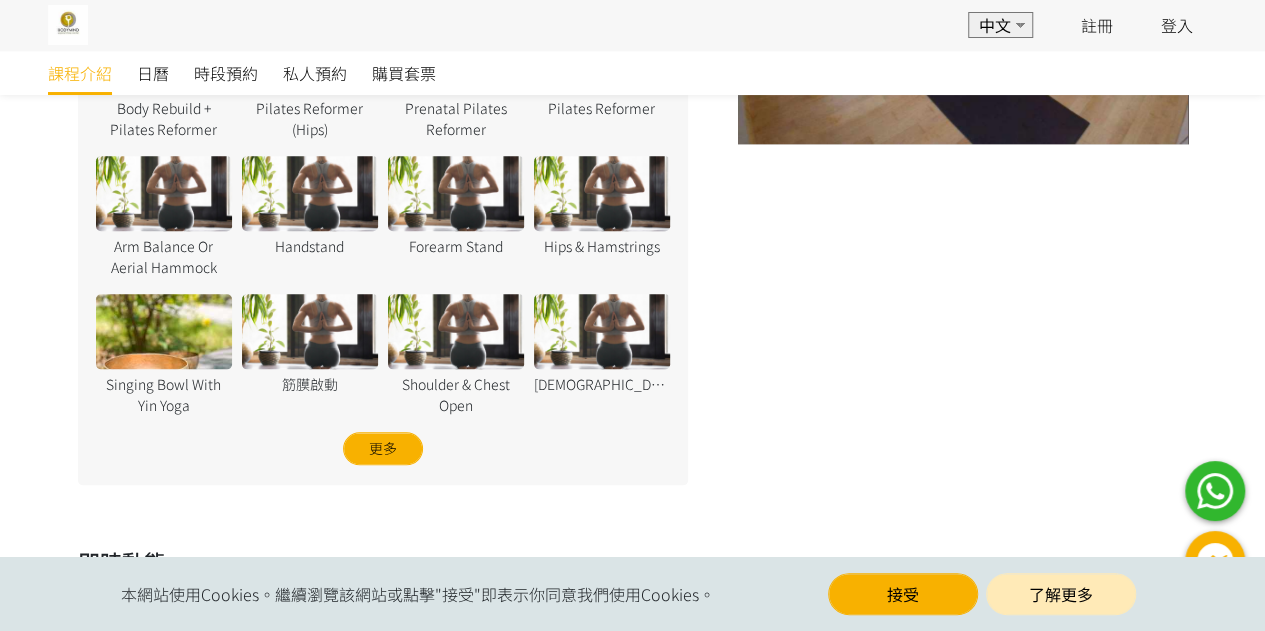 scroll, scrollTop: 1274, scrollLeft: 0, axis: vertical 